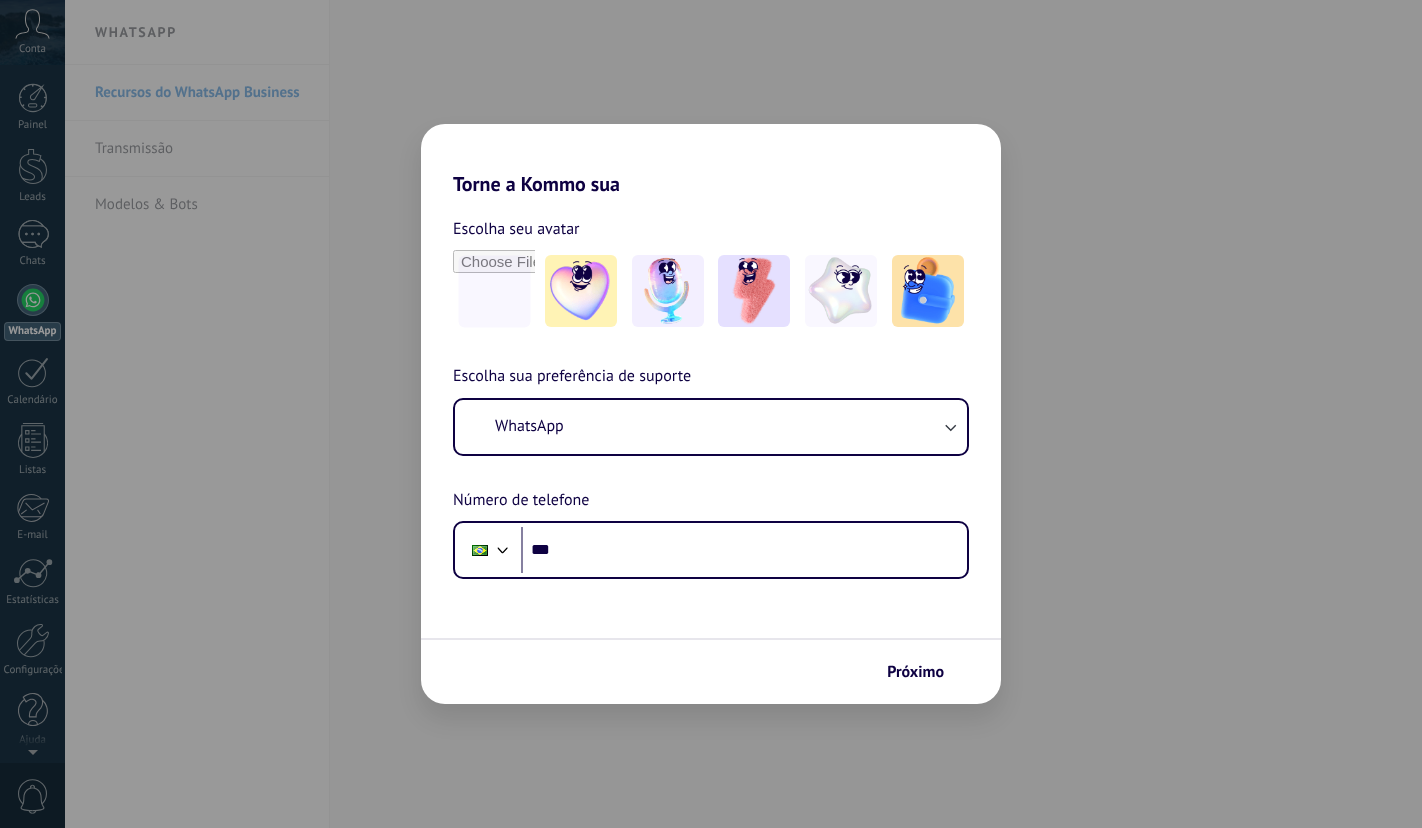scroll, scrollTop: 0, scrollLeft: 0, axis: both 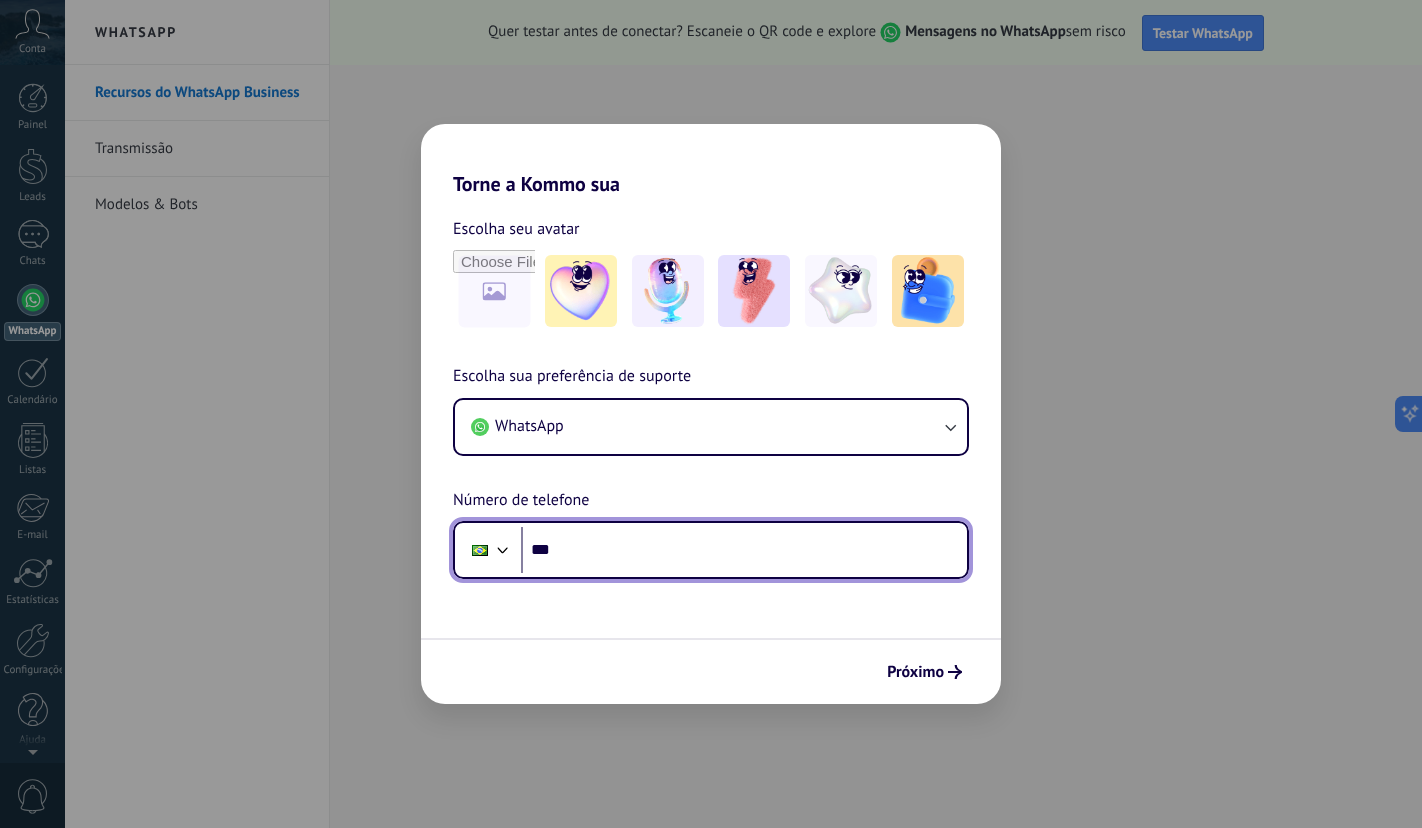 click on "***" at bounding box center [744, 550] 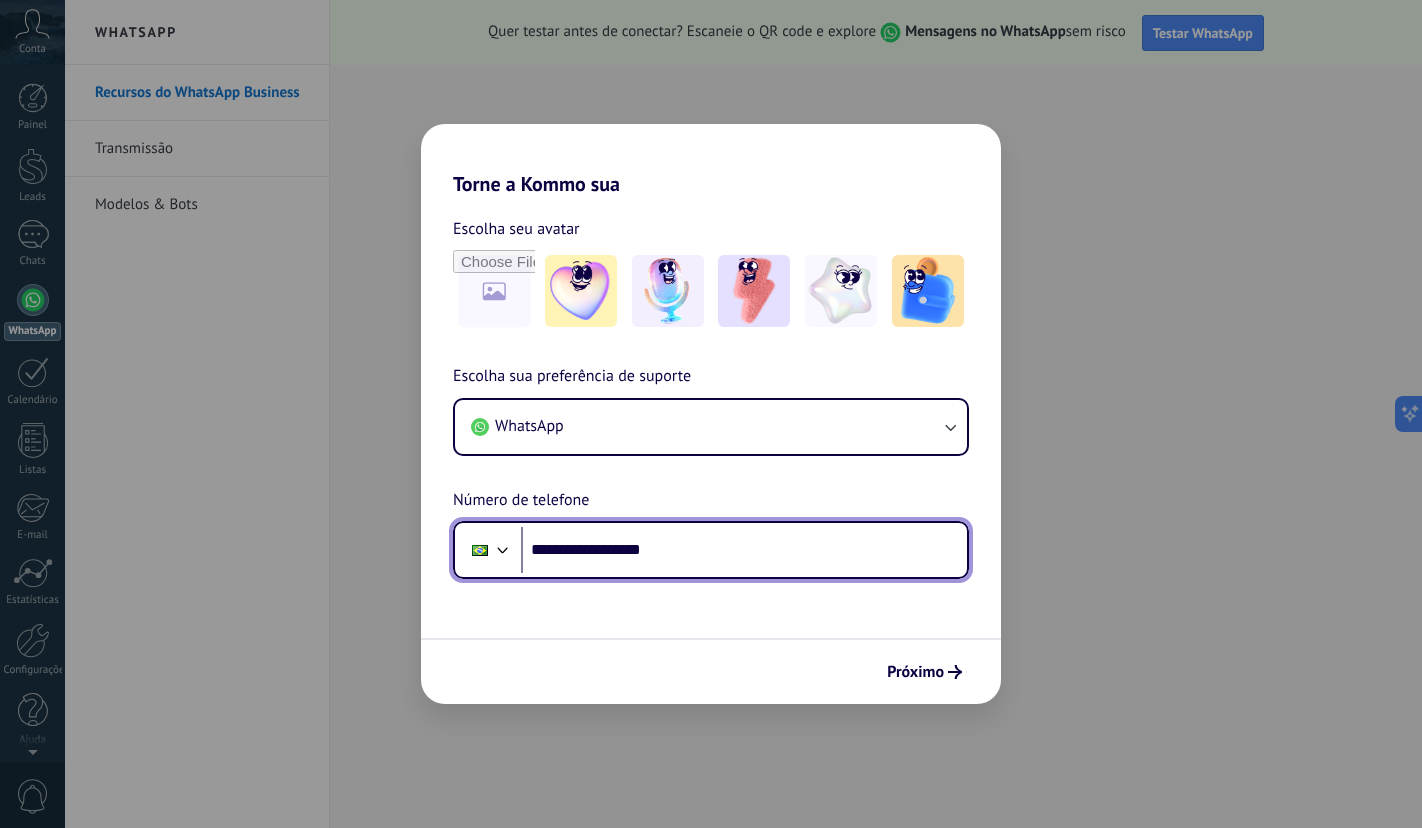 type on "**********" 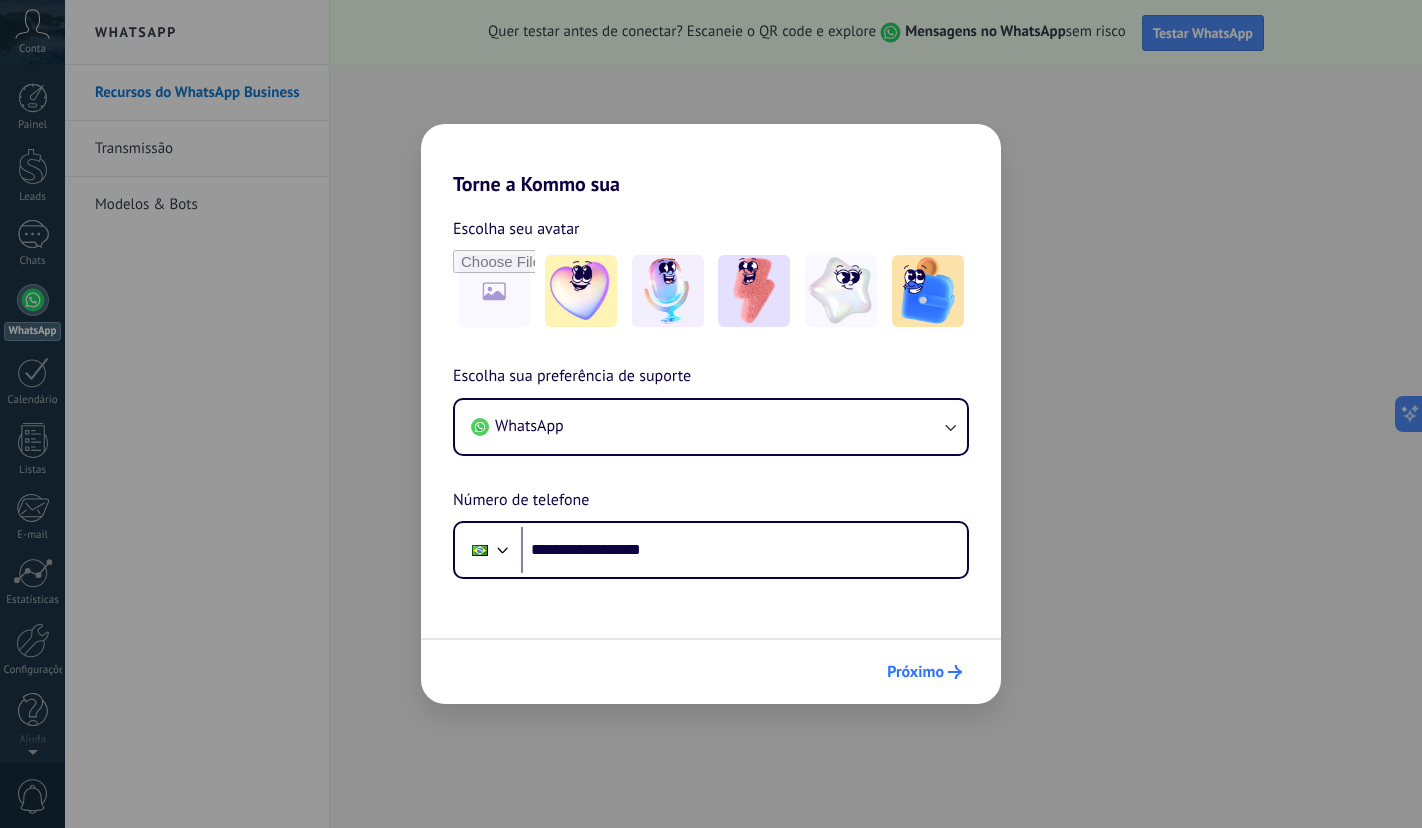click on "Próximo" at bounding box center [915, 672] 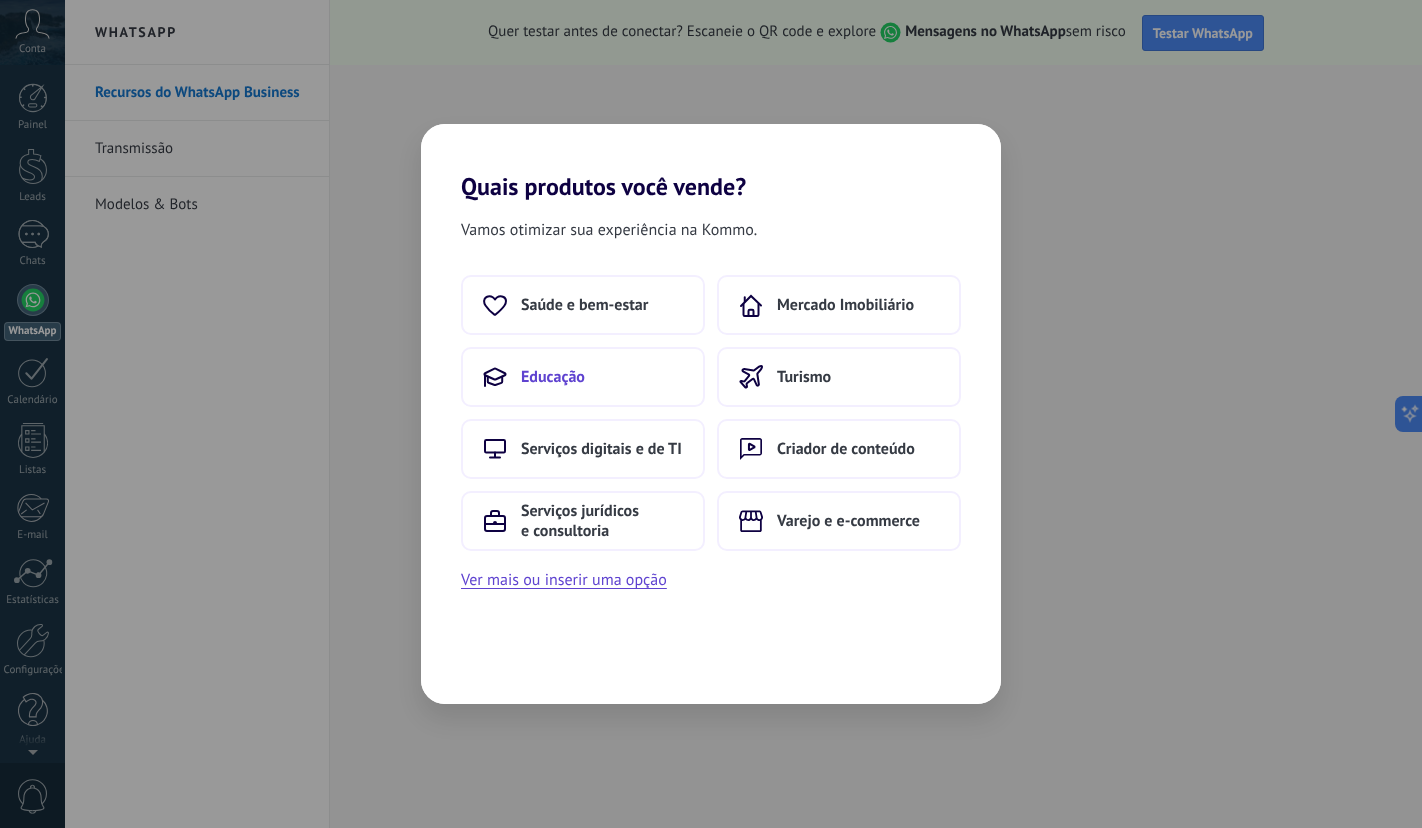 click on "Educação" at bounding box center [583, 377] 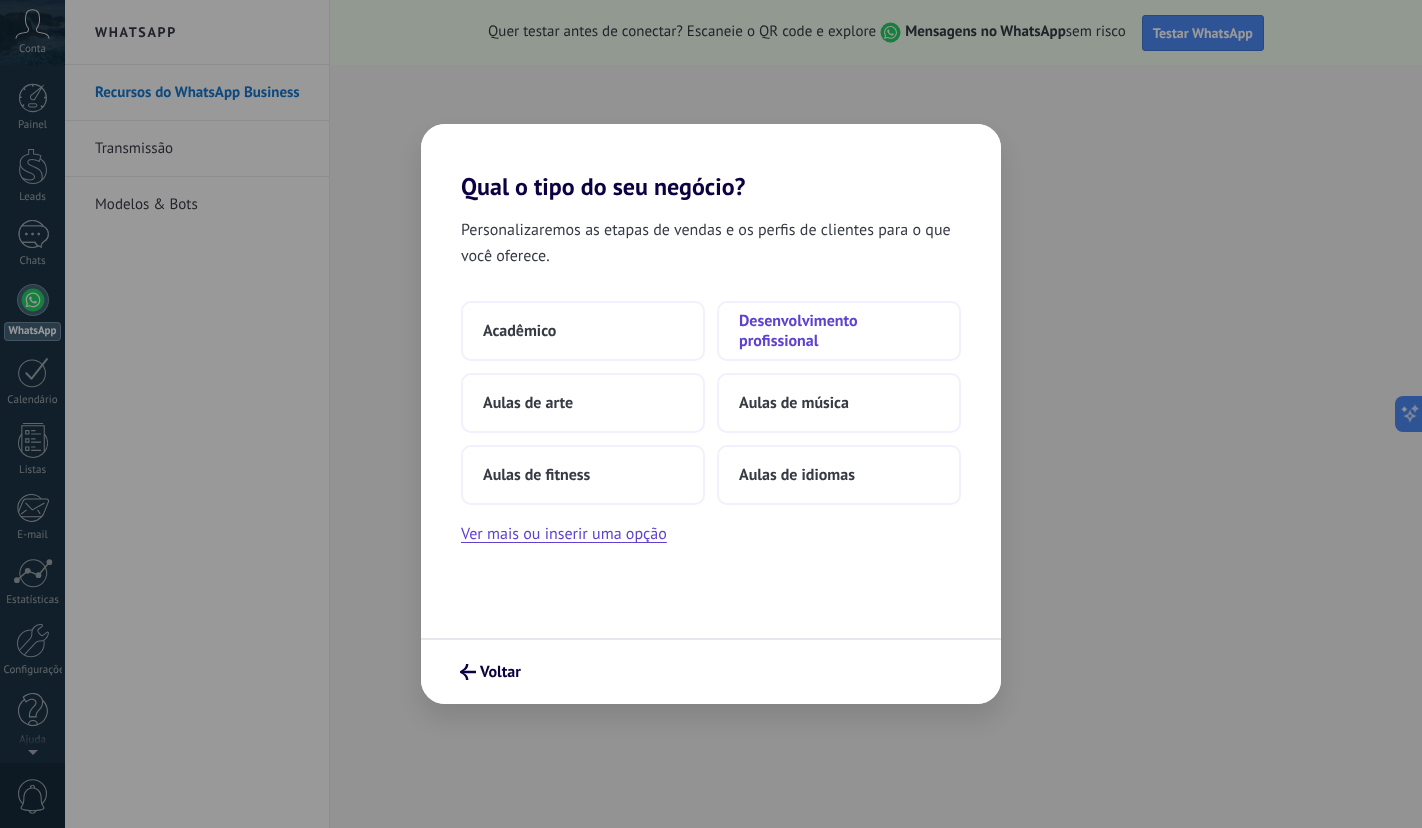 click on "Desenvolvimento profissional" at bounding box center [839, 331] 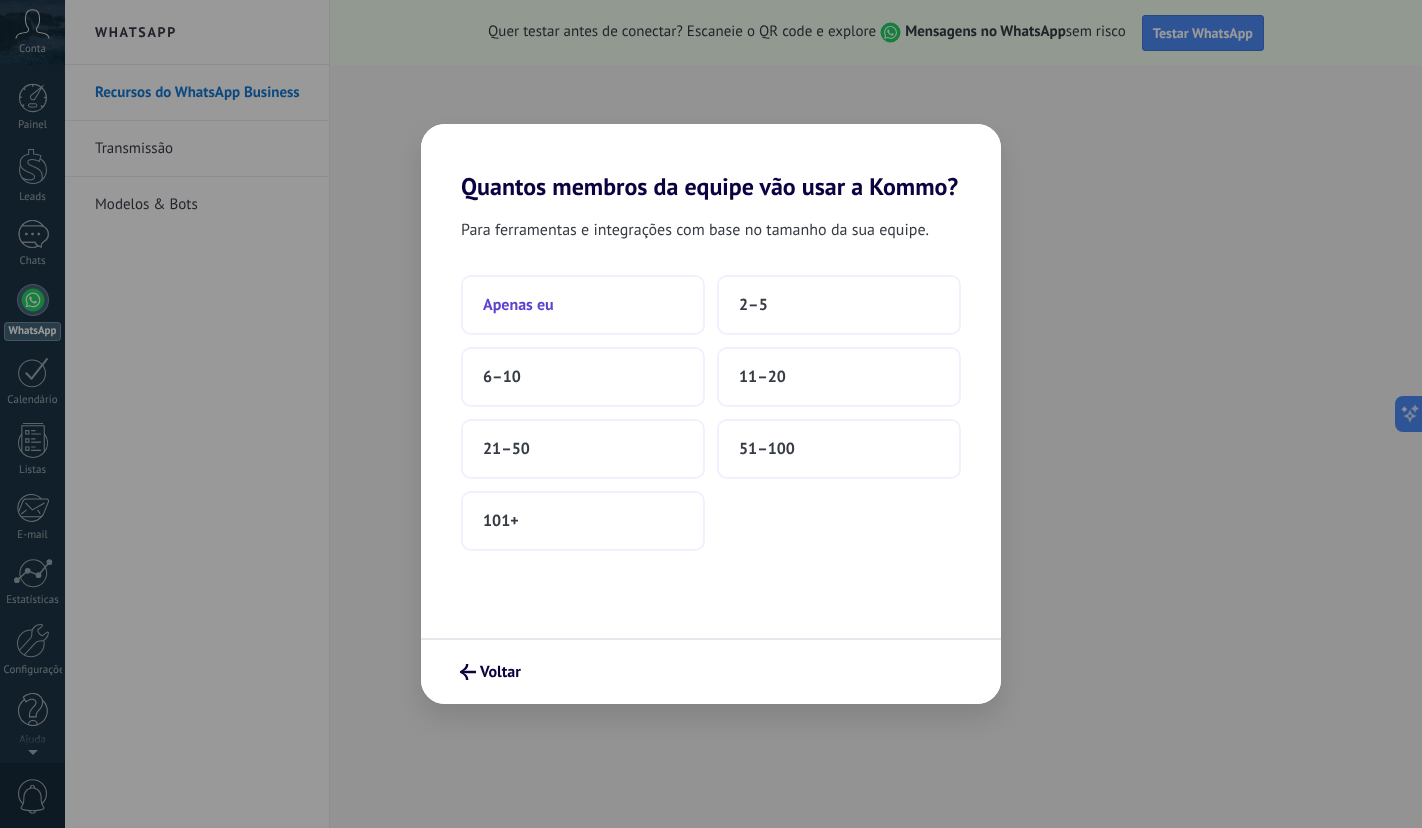 click on "Apenas eu" at bounding box center [583, 305] 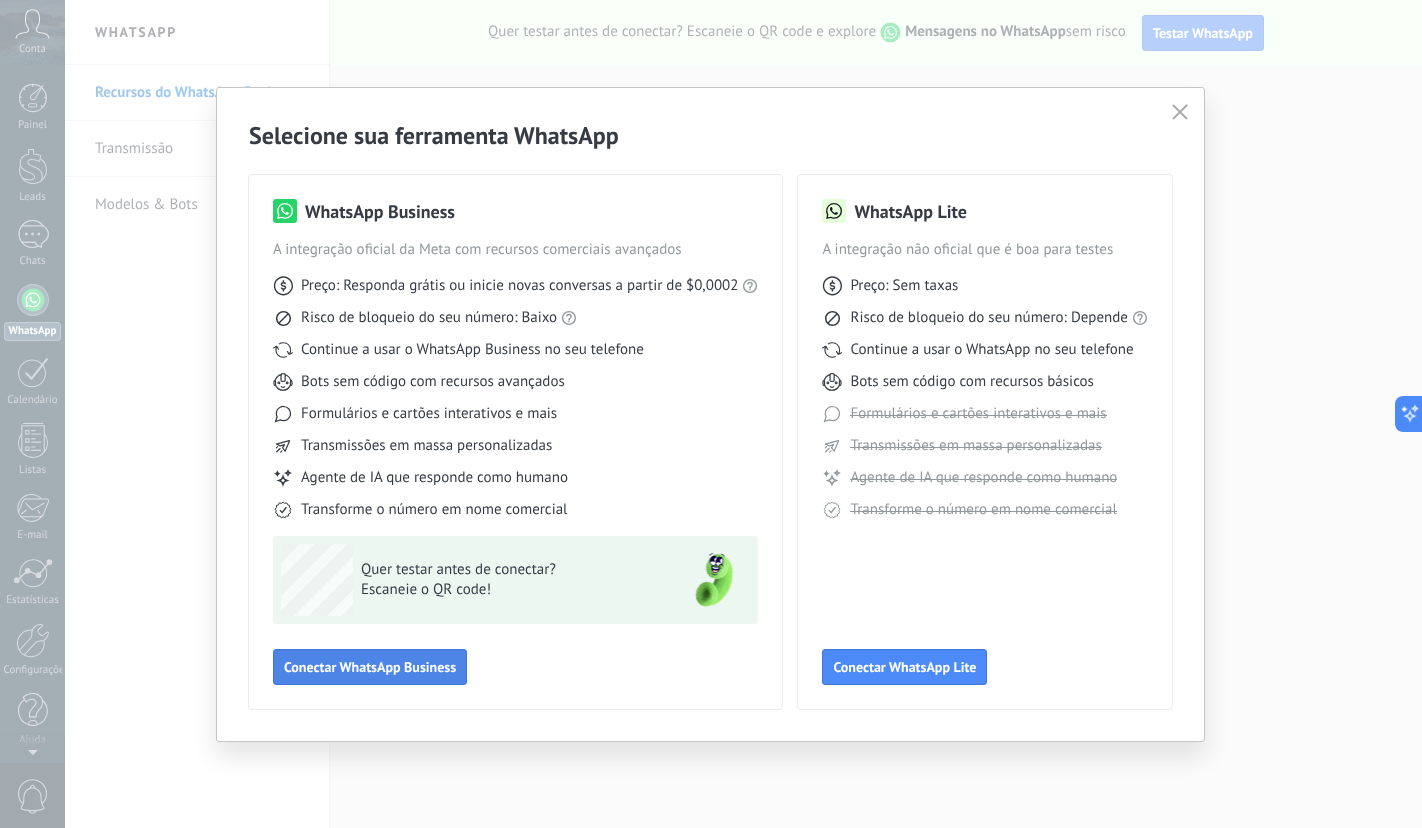 click on "Conectar WhatsApp Business" at bounding box center [370, 667] 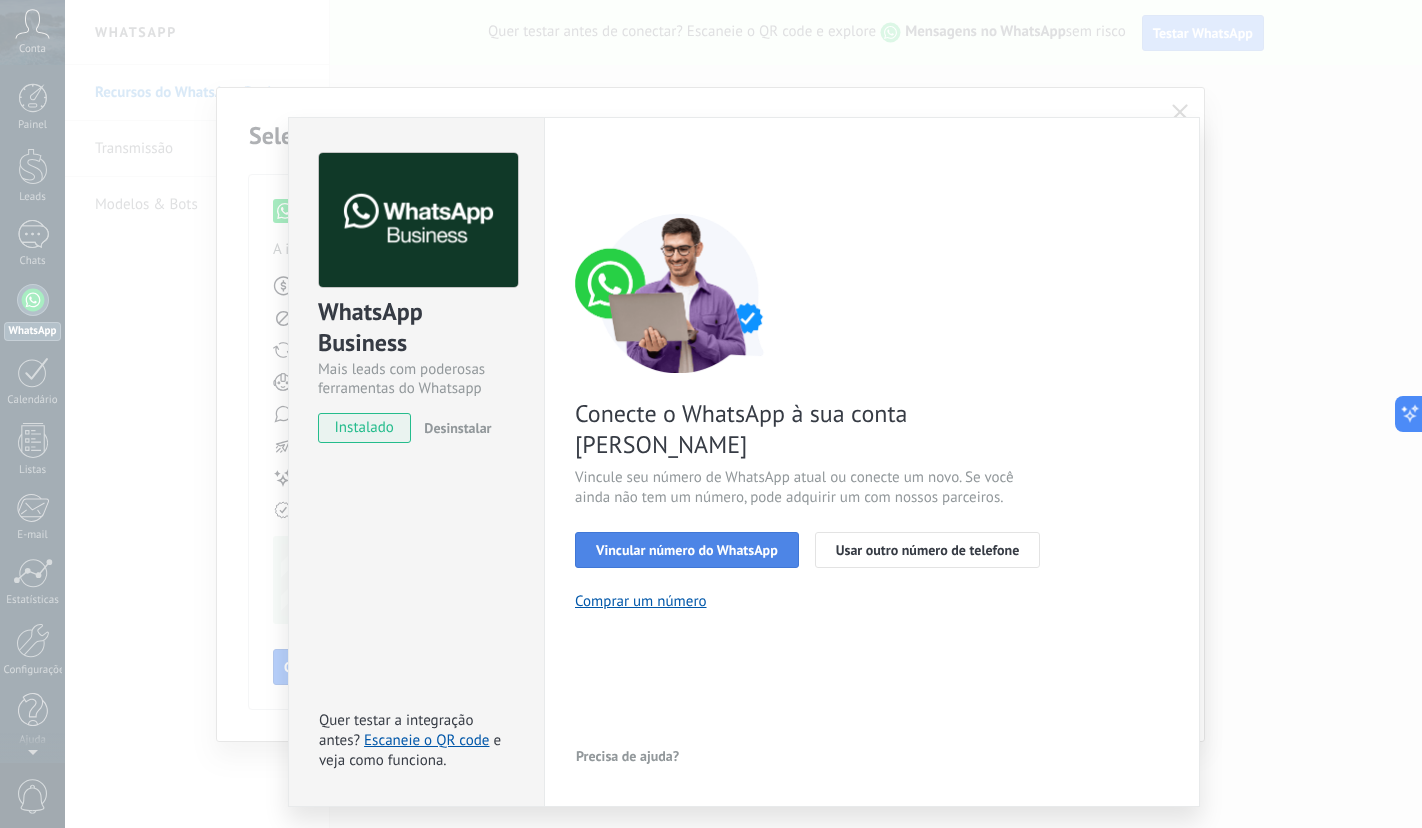 click on "Vincular número do WhatsApp" at bounding box center (687, 550) 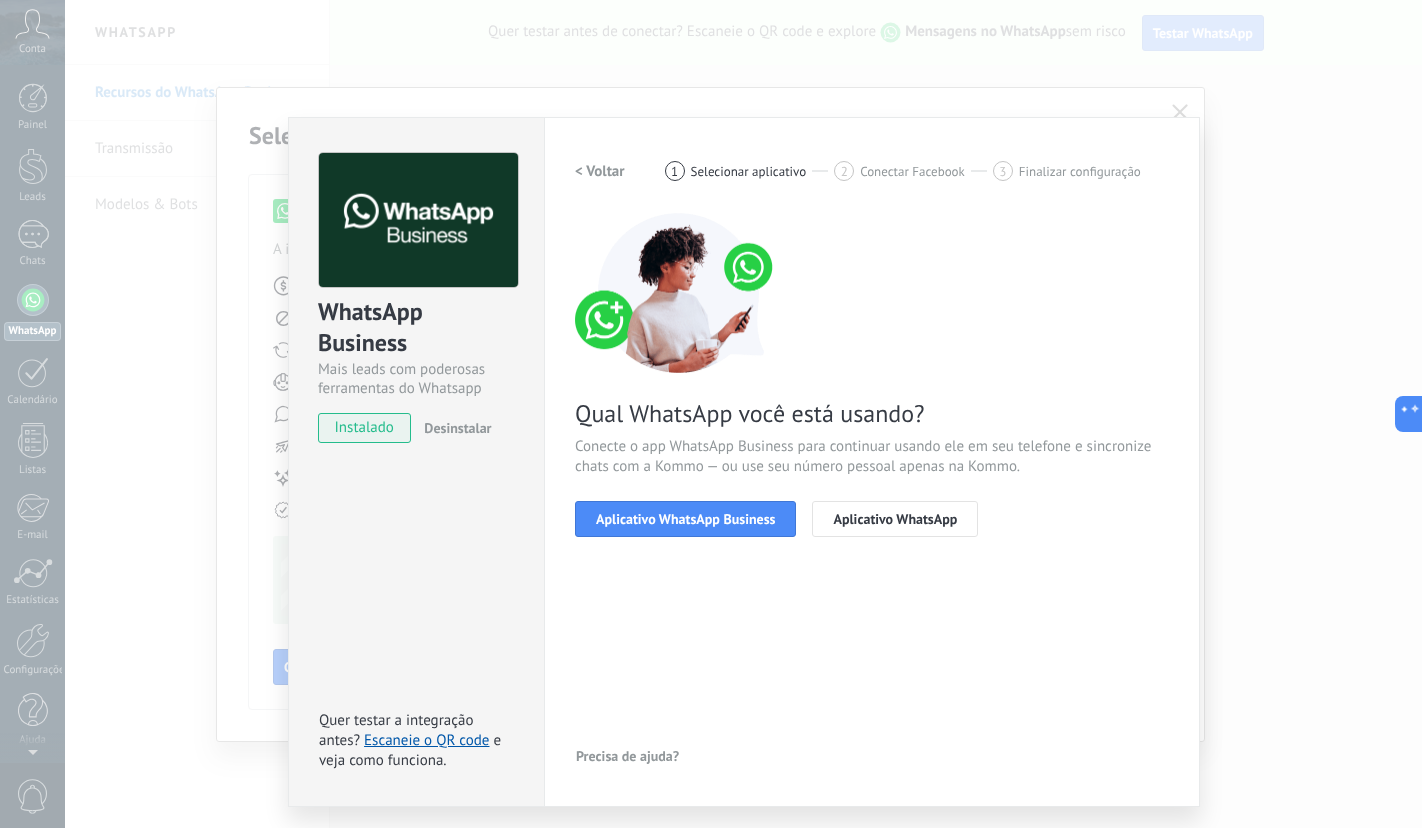 click on "Aplicativo WhatsApp Business" at bounding box center (685, 519) 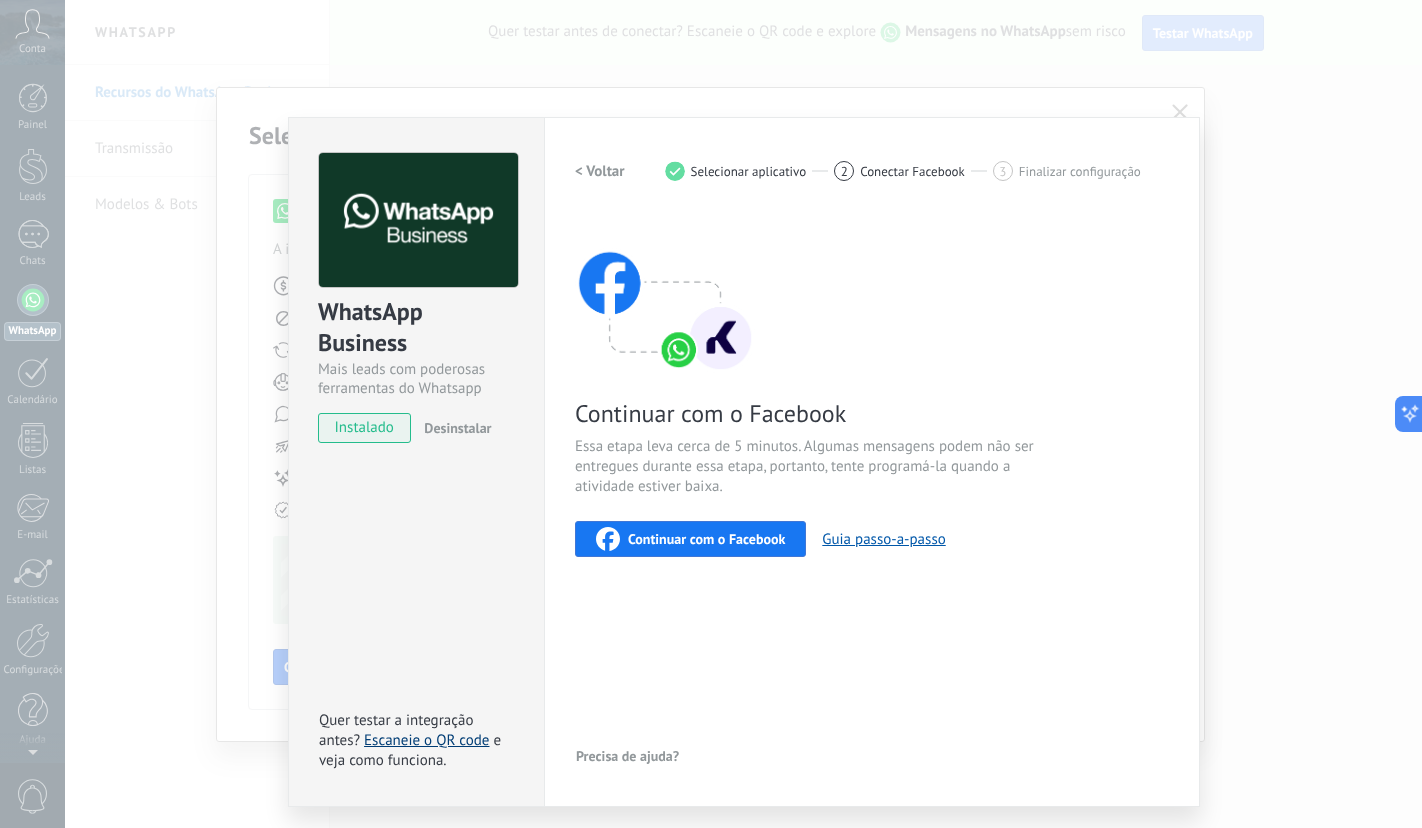 click on "Escaneie o QR code" at bounding box center [426, 740] 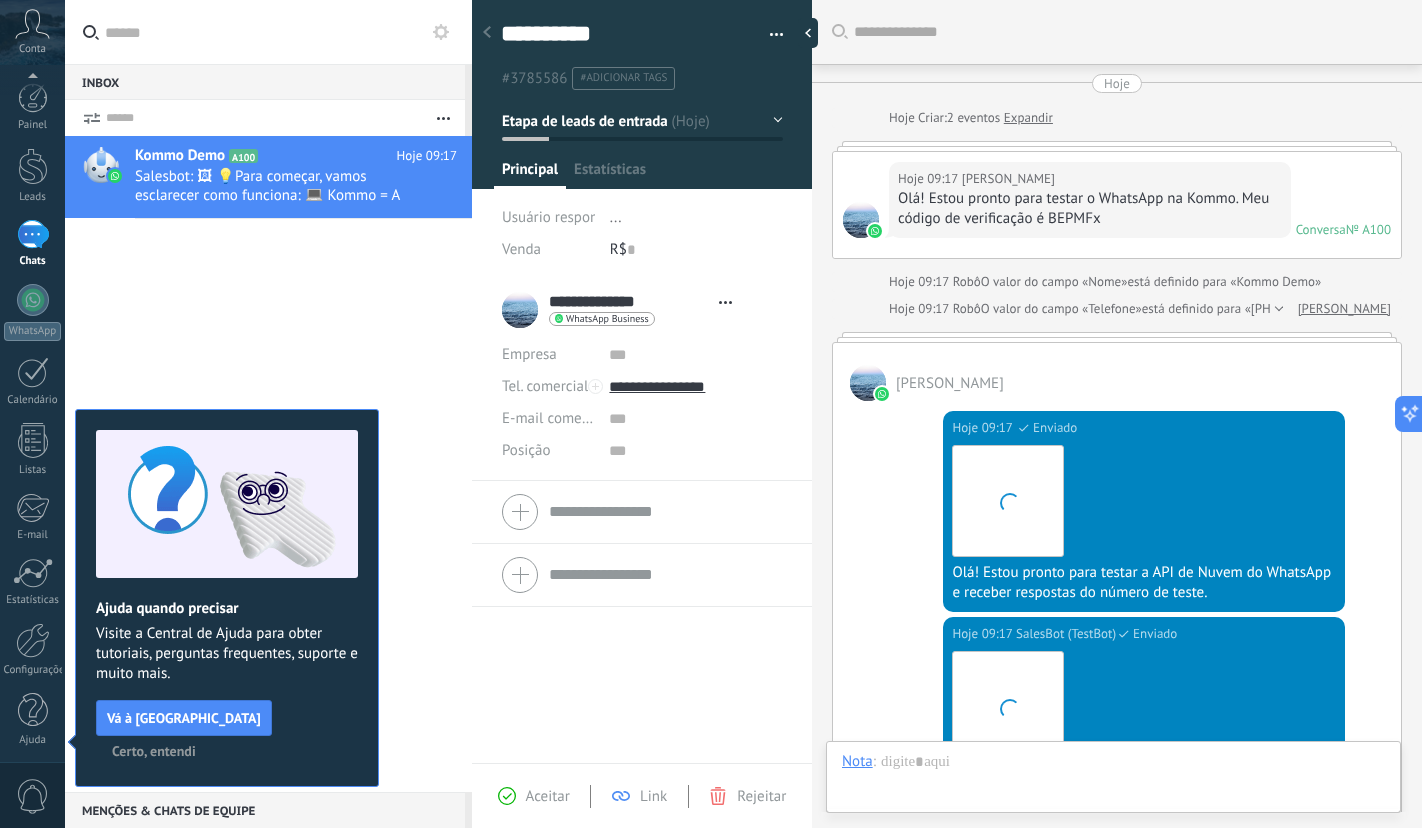 scroll, scrollTop: 30, scrollLeft: 0, axis: vertical 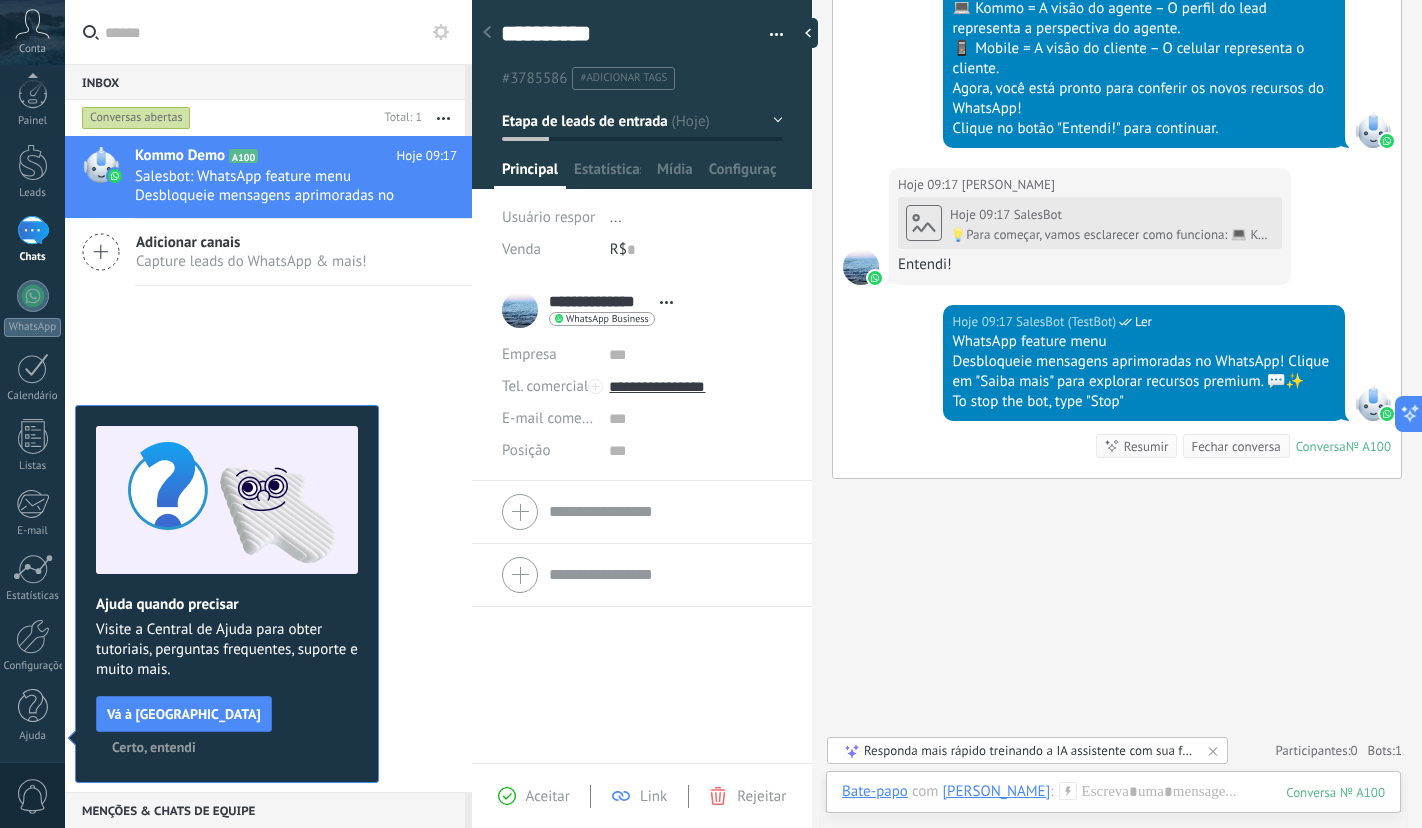 click on "#3785586
#adicionar tags" at bounding box center [638, 78] 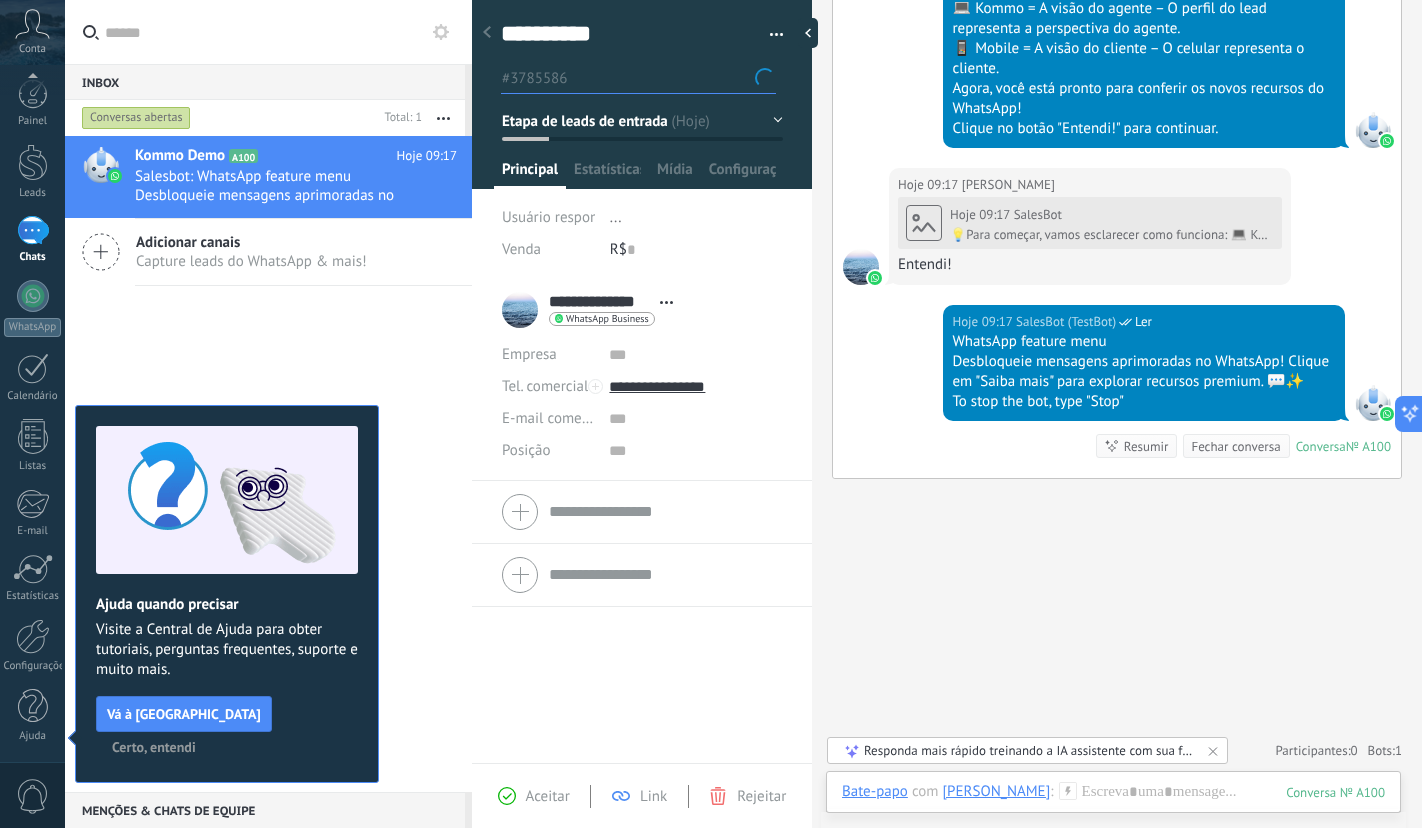click on "Etapa de leads de entrada" at bounding box center (642, 121) 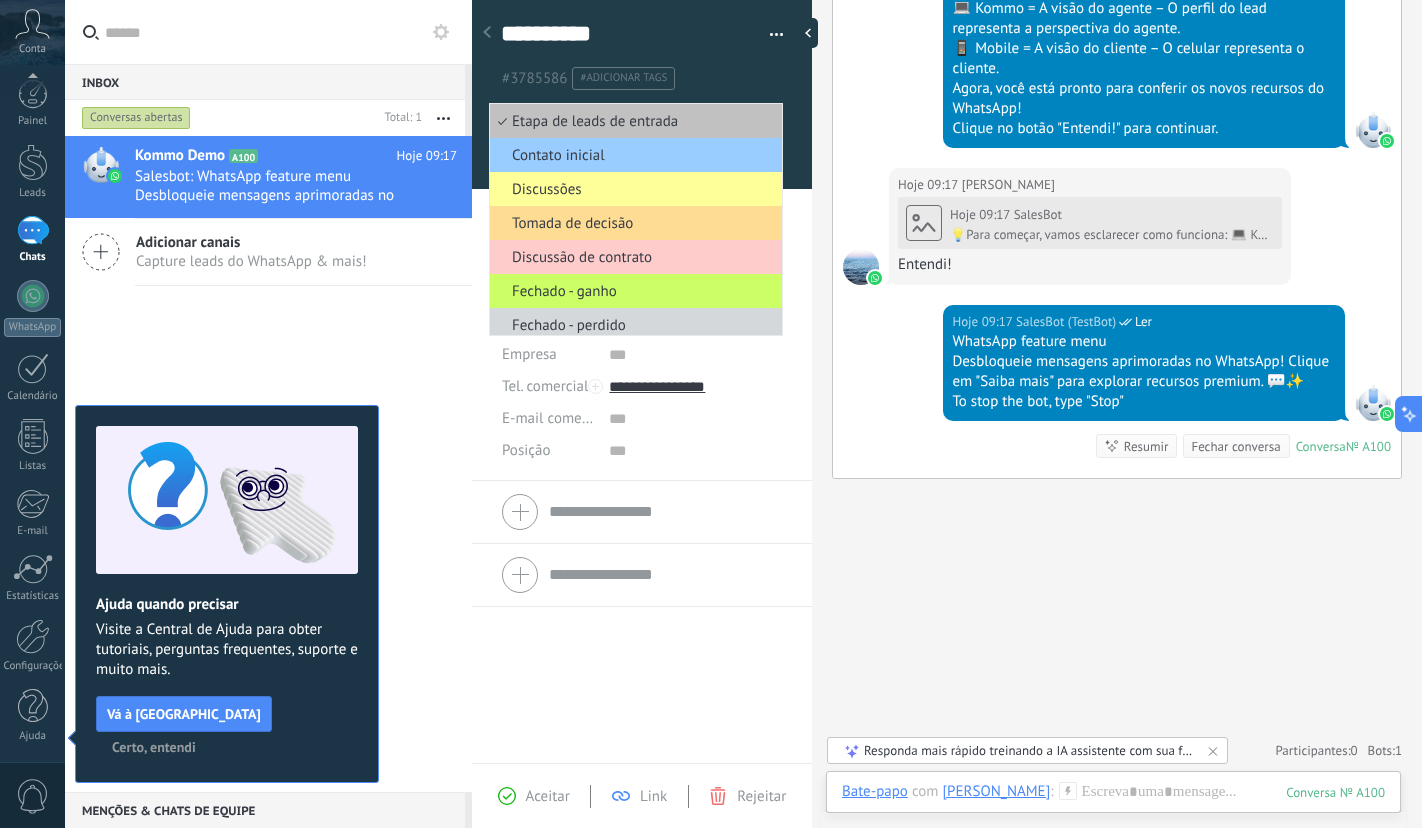 scroll, scrollTop: 7, scrollLeft: 0, axis: vertical 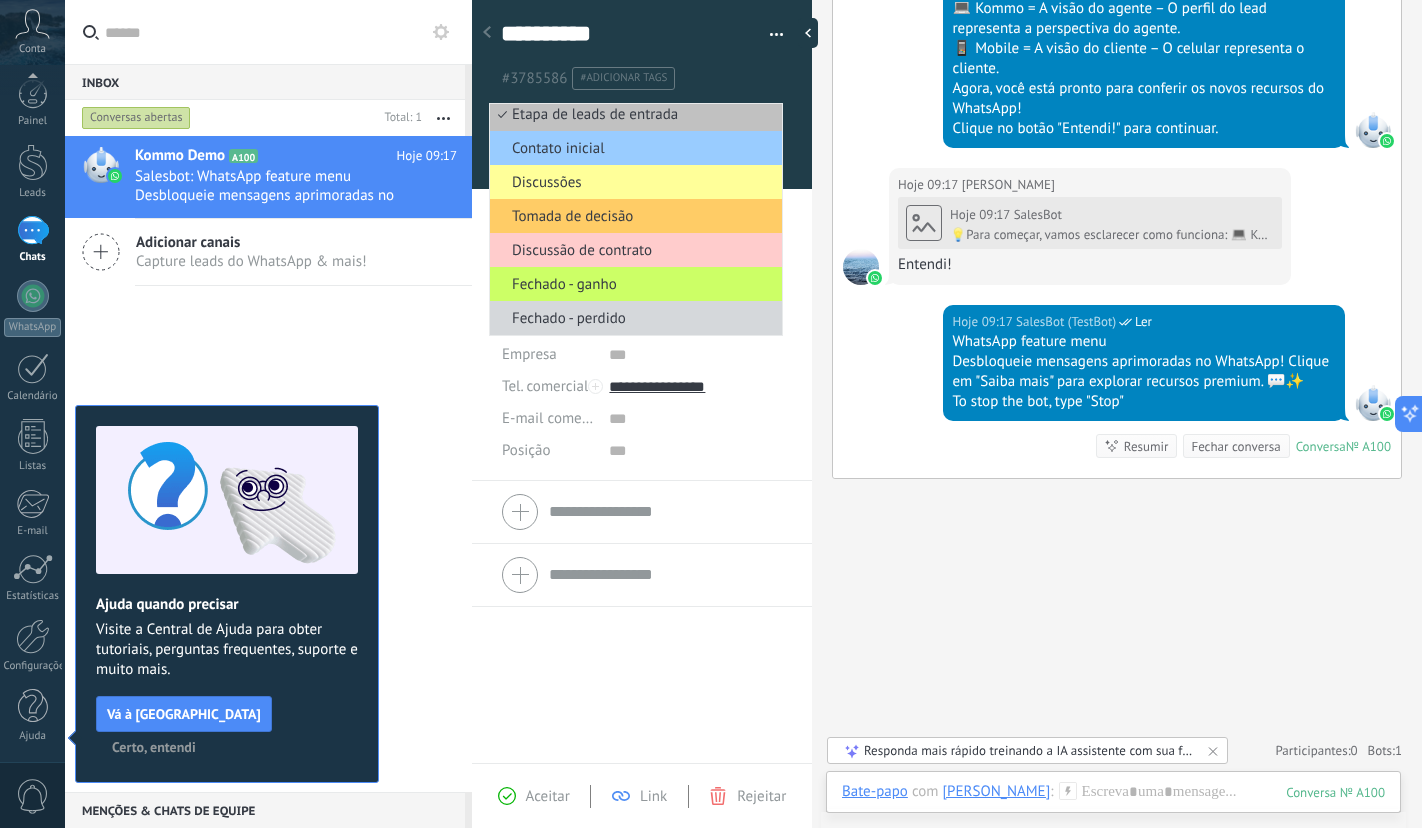 click on "Hoje 09:17 SalesBot (TestBot)  Ler Download 💡Para começar, vamos esclarecer como funciona:   💻 Kommo = A visão do agente – O perfil do lead representa a perspectiva do agente. 📱 Mobile = A visão do cliente – O celular representa o cliente. Agora, você está pronto para conferir os novos recursos do WhatsApp! Clique no botão "Entendi!" para continuar." at bounding box center [1117, -13] 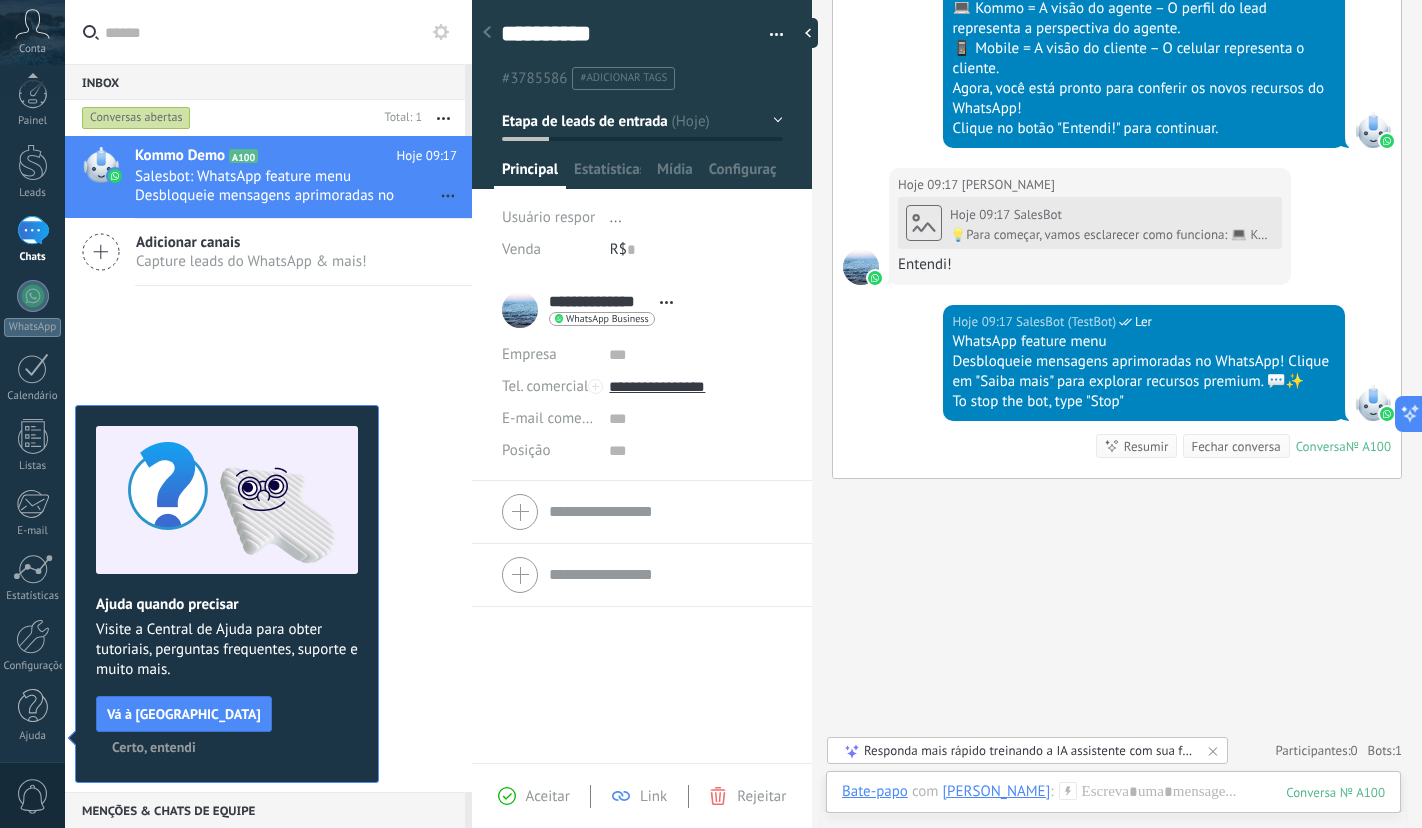 scroll, scrollTop: 0, scrollLeft: 0, axis: both 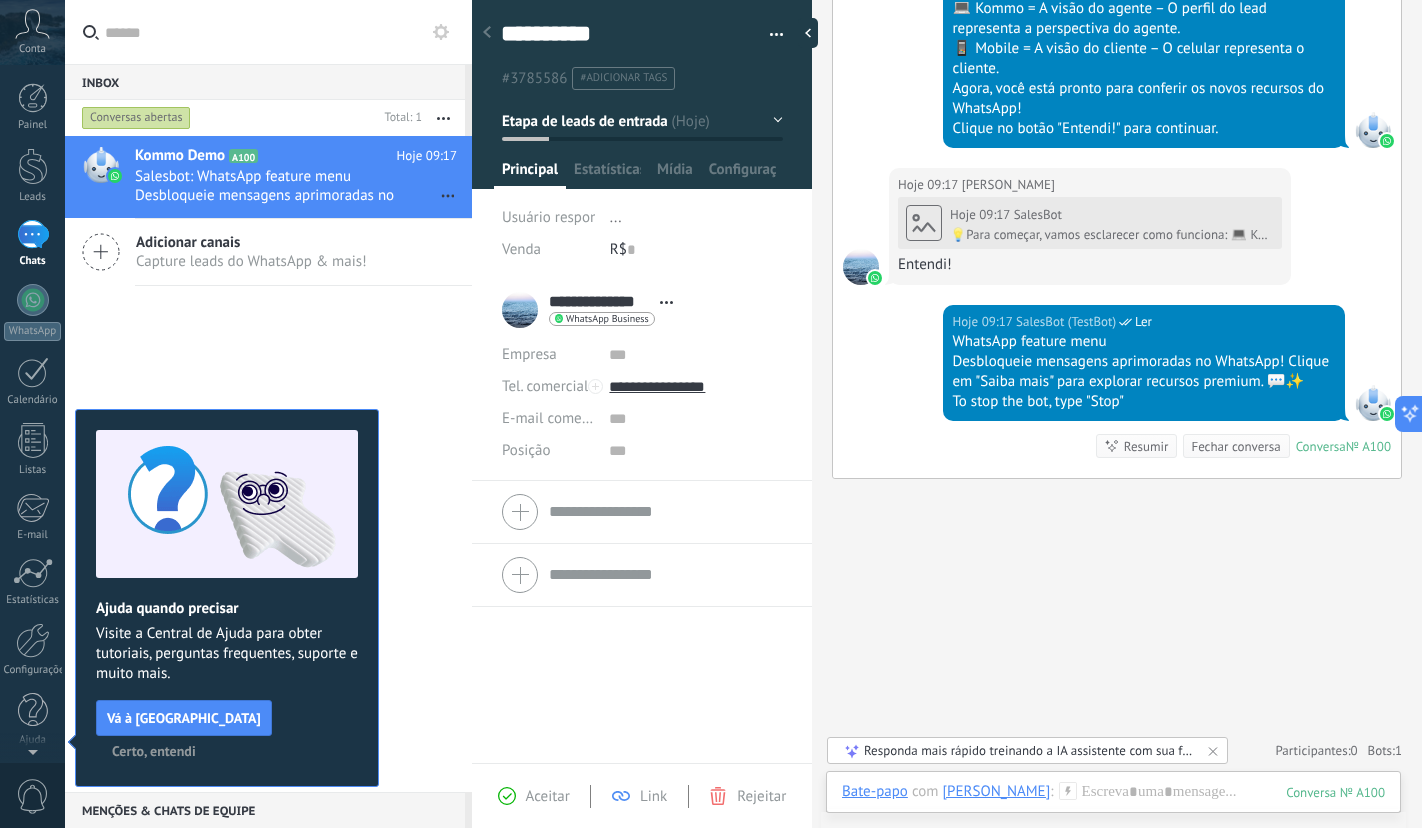 click on "Certo, entendi" at bounding box center (154, 751) 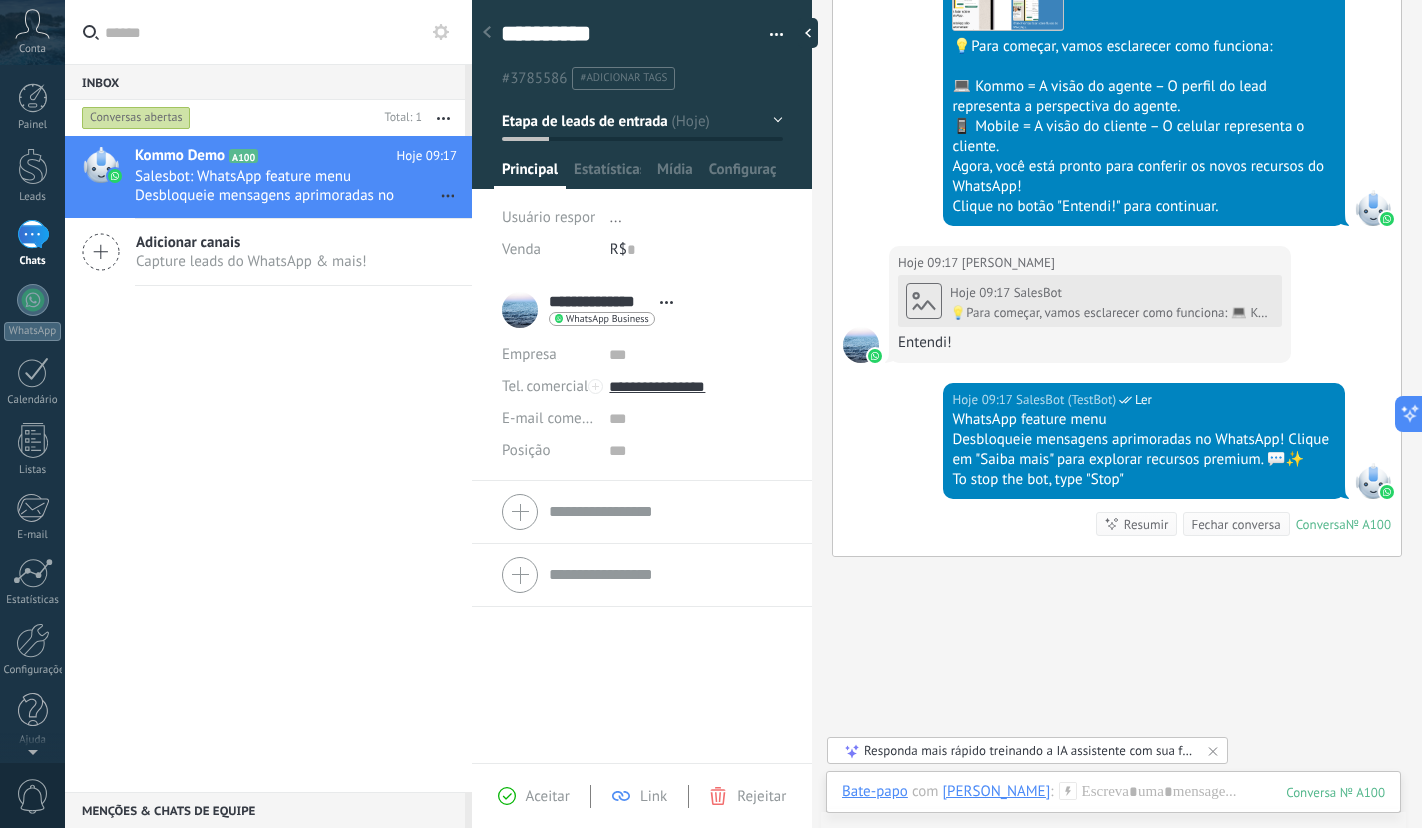 scroll, scrollTop: 847, scrollLeft: 0, axis: vertical 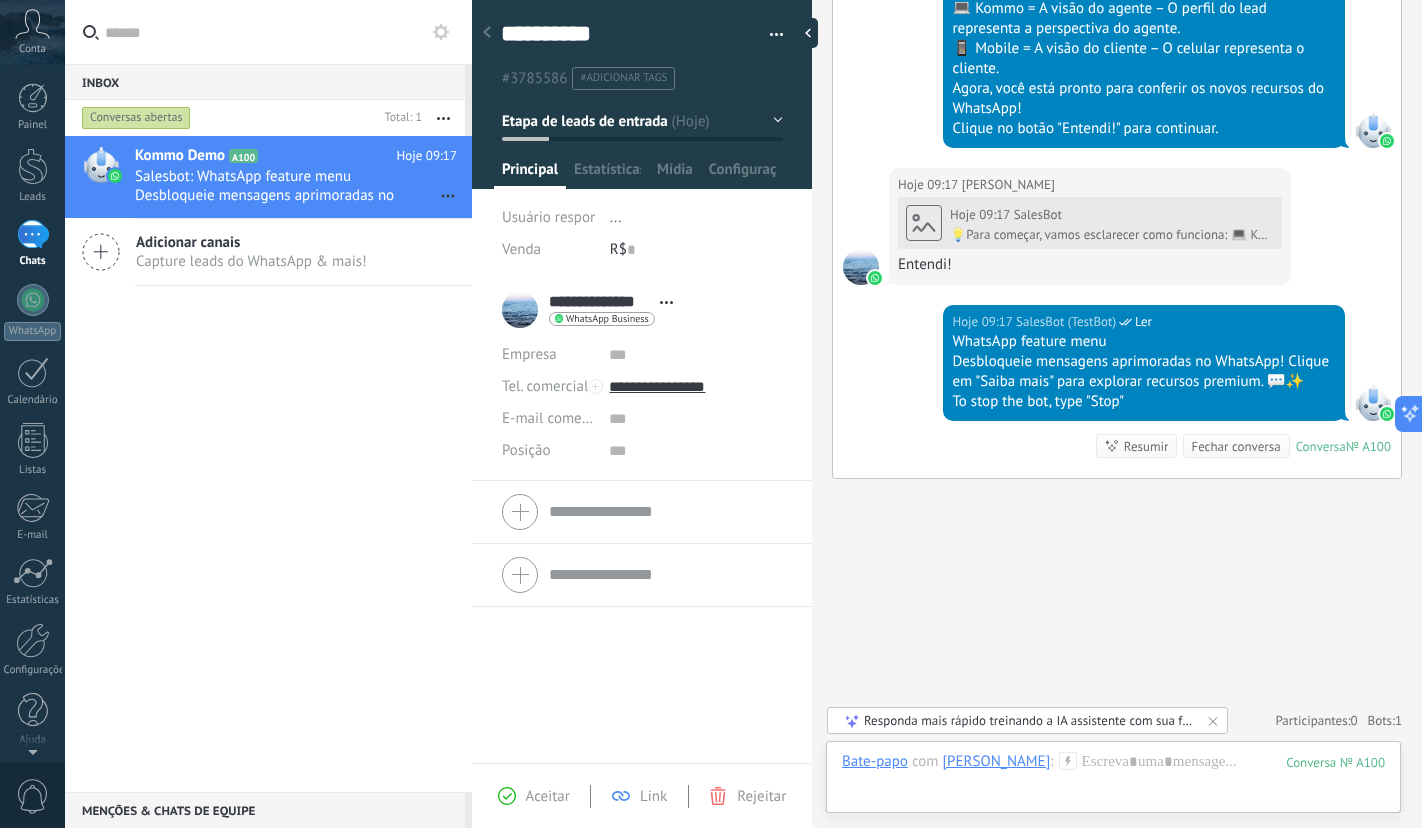 click 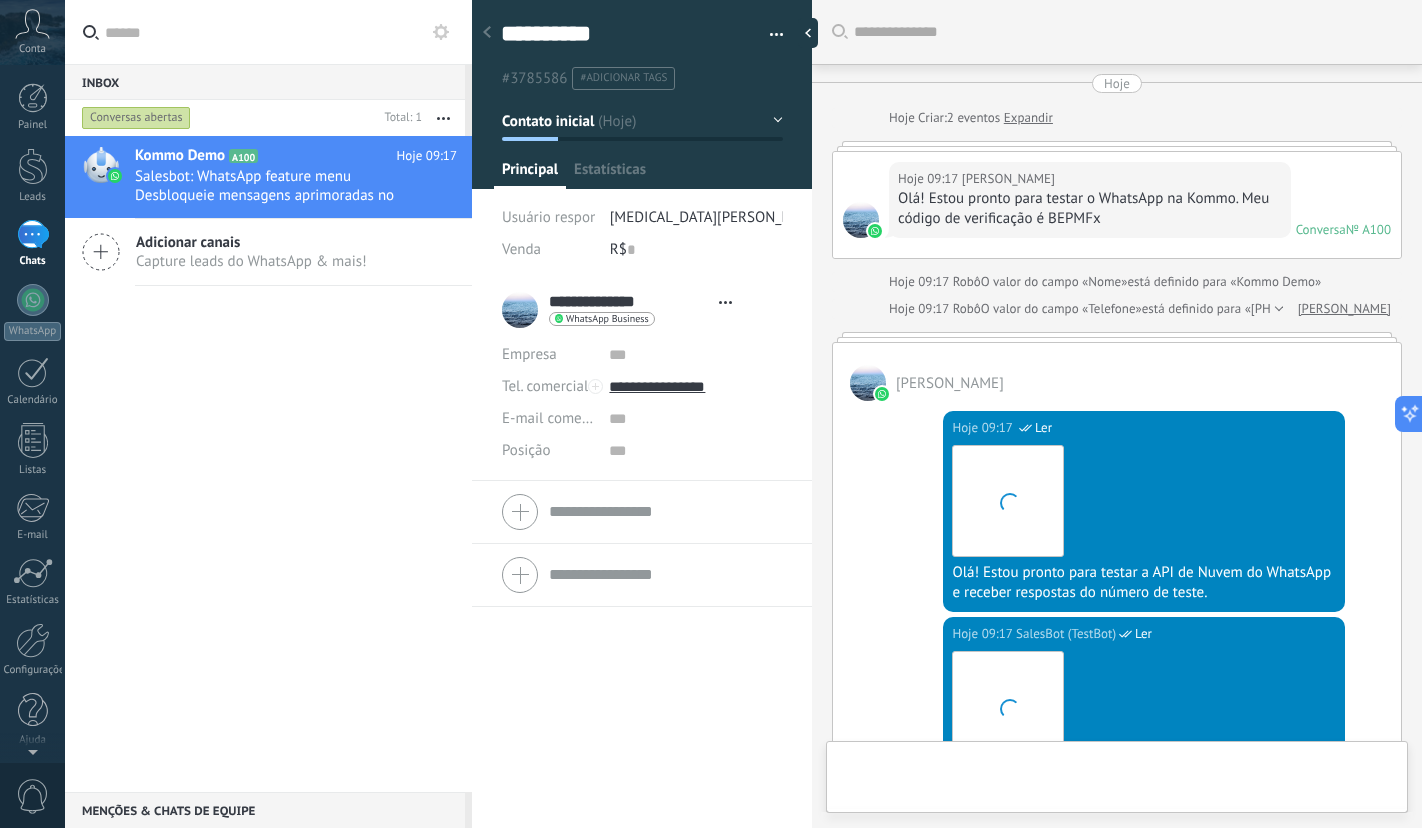 type on "**********" 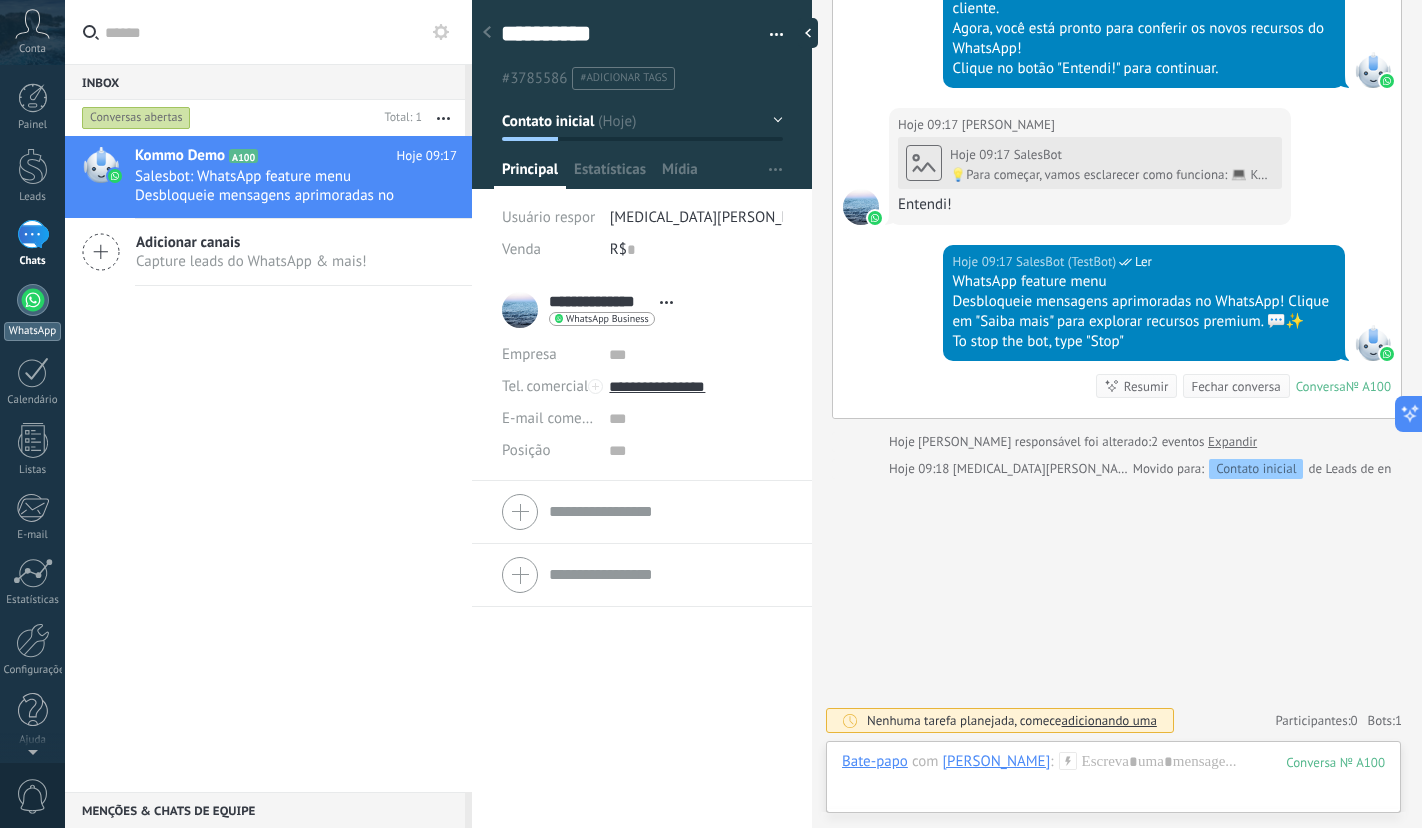 click at bounding box center (33, 300) 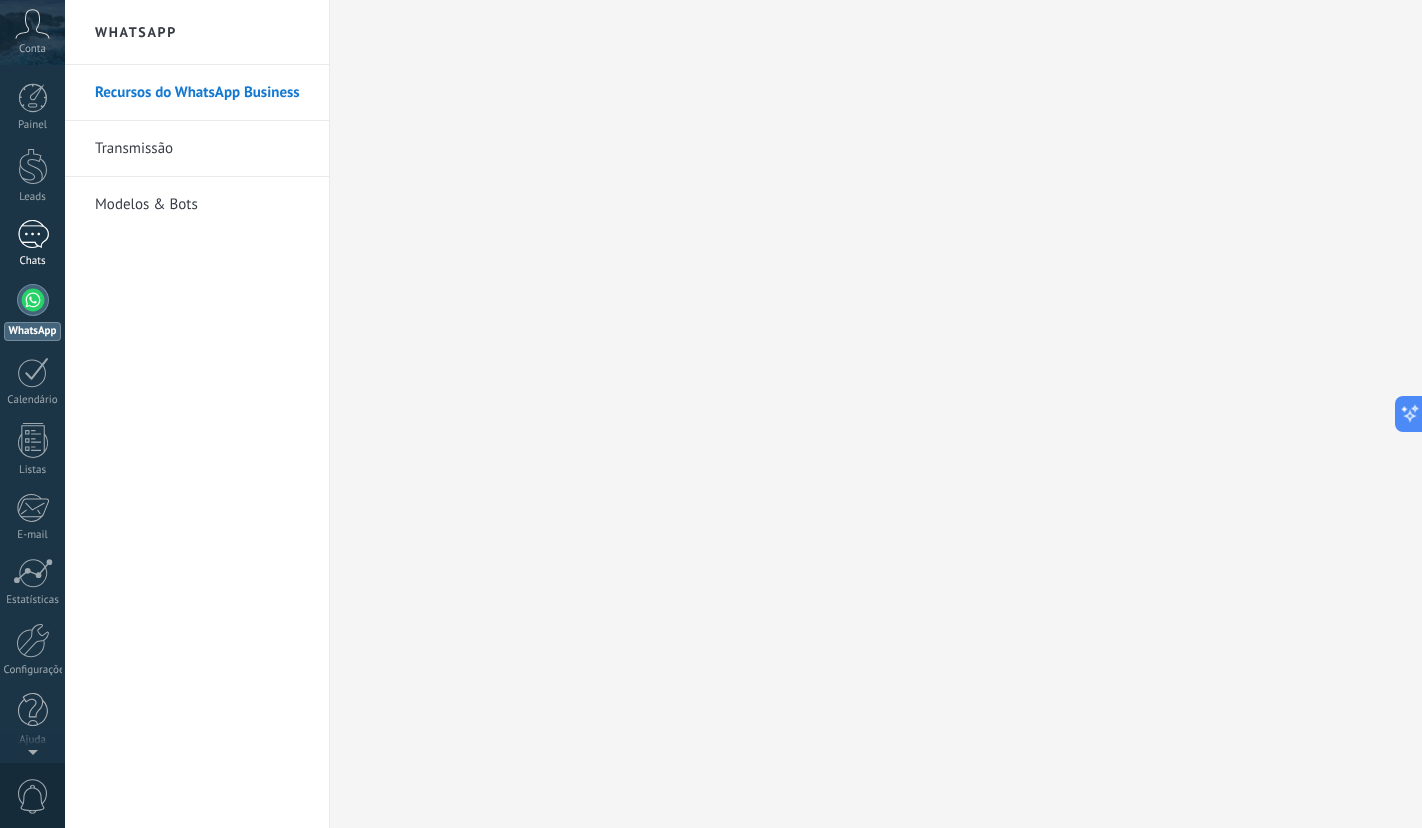 click on "Chats" at bounding box center (33, 261) 